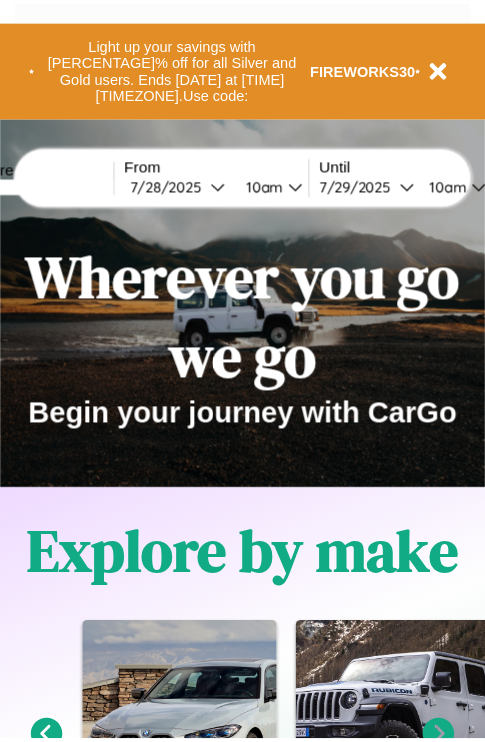 scroll, scrollTop: 0, scrollLeft: 0, axis: both 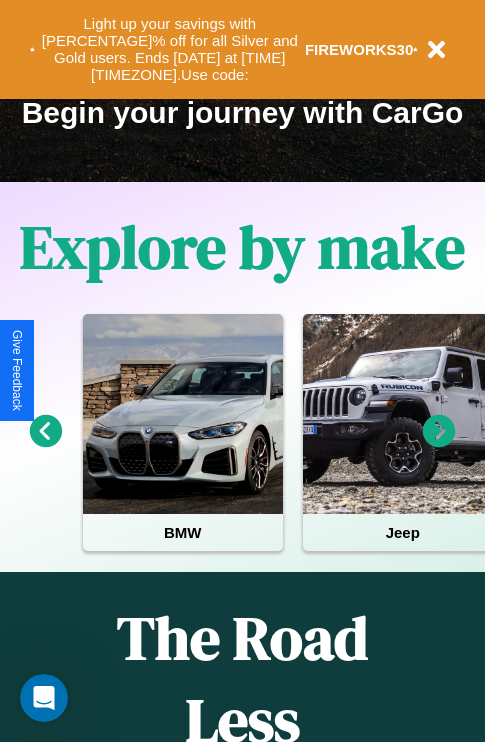 click 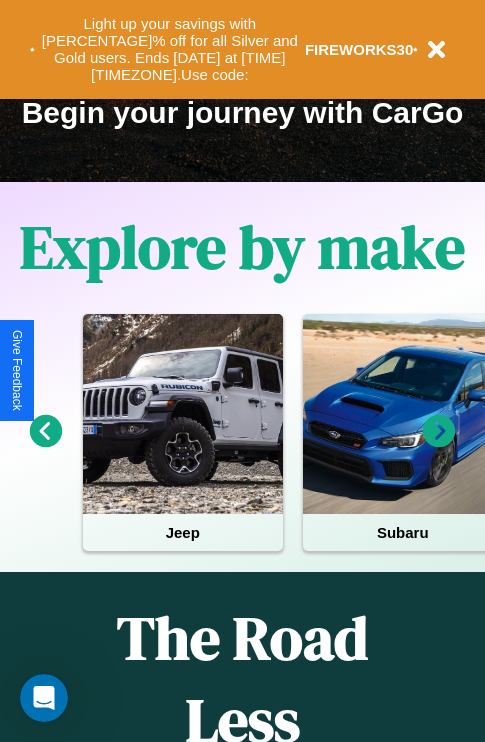 click 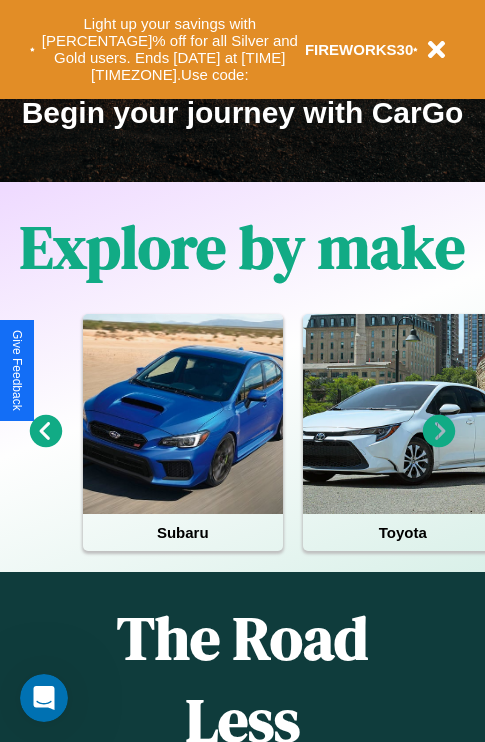 click 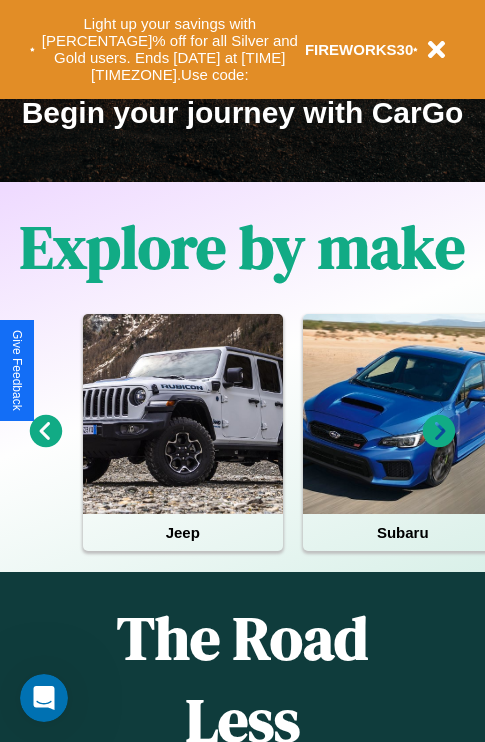 click 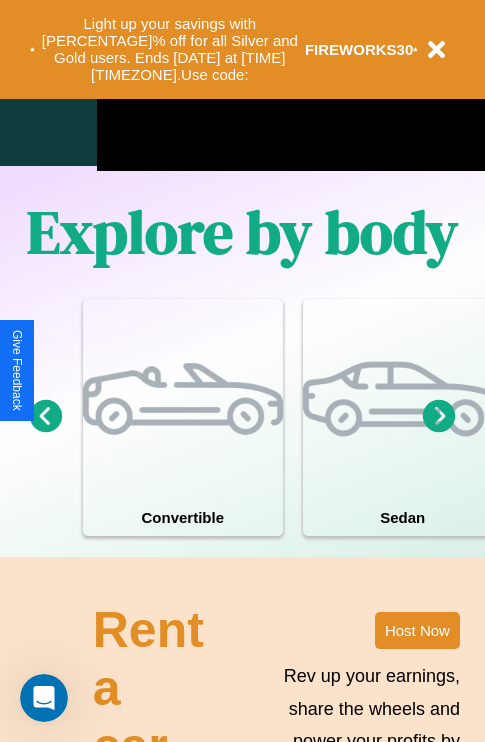 scroll, scrollTop: 1285, scrollLeft: 0, axis: vertical 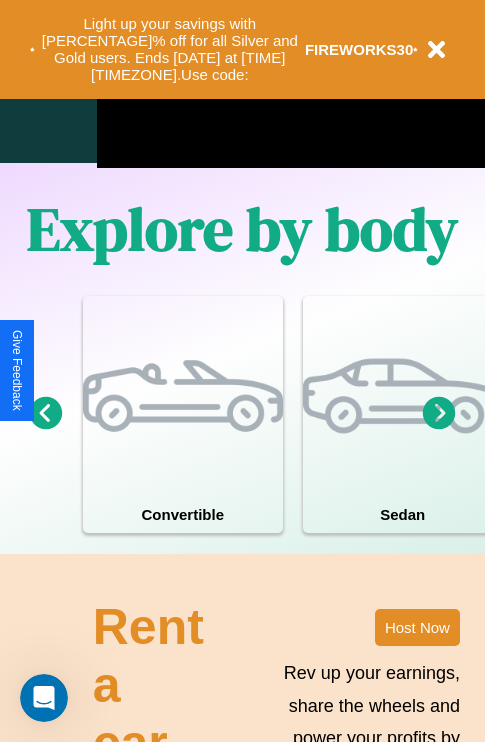 click 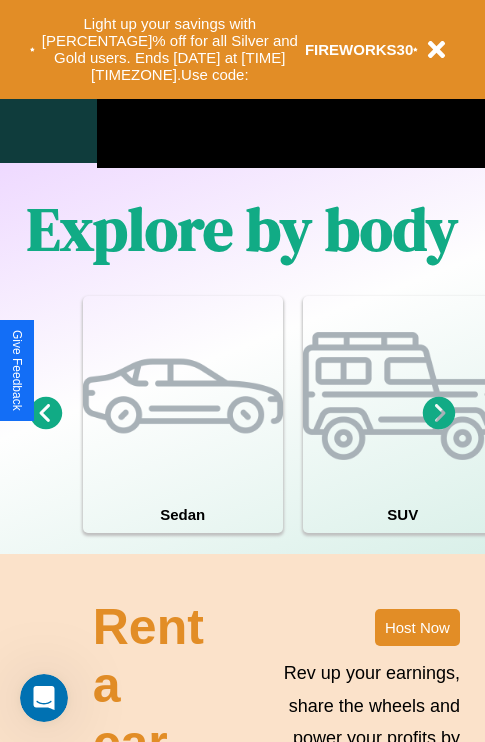 click 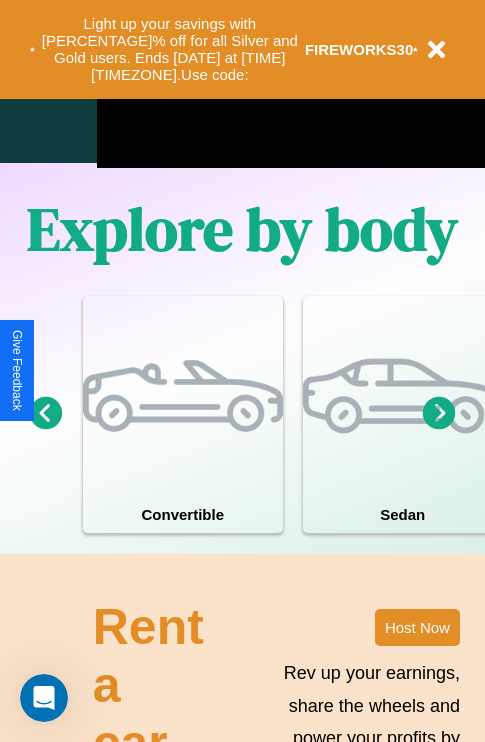 click 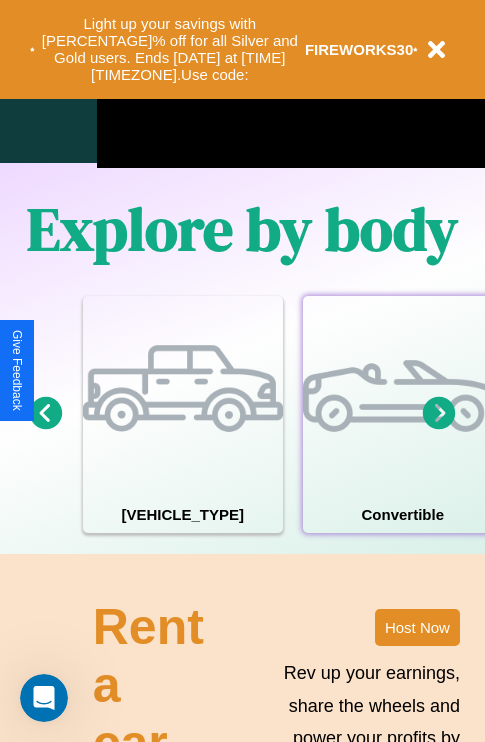 click at bounding box center [403, 396] 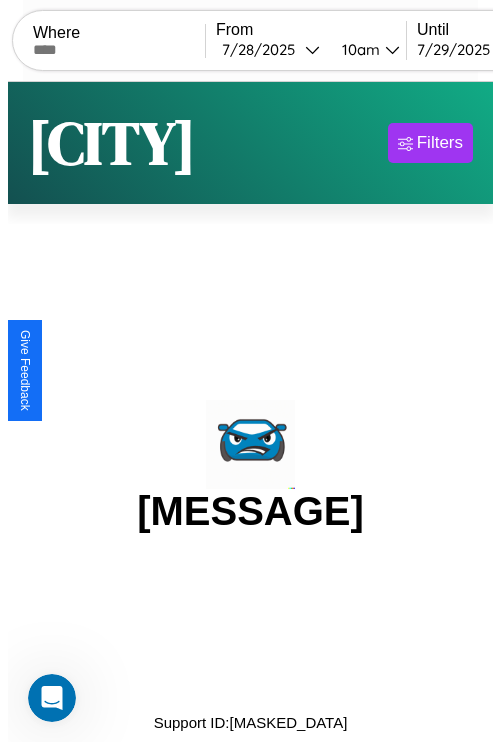 scroll, scrollTop: 0, scrollLeft: 0, axis: both 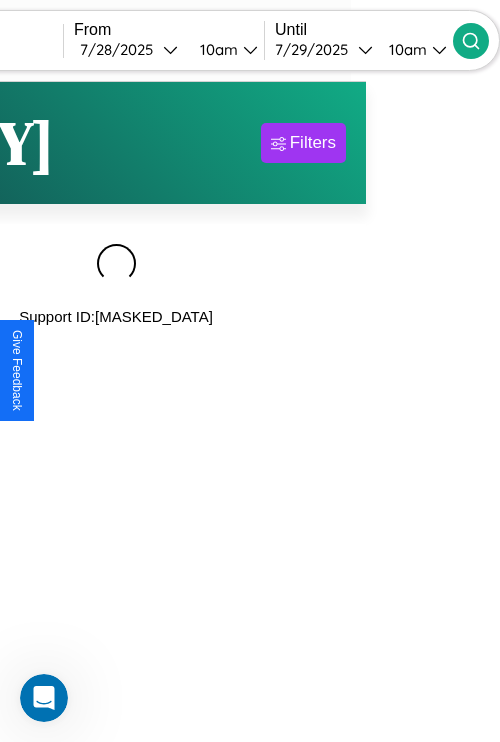 type on "******" 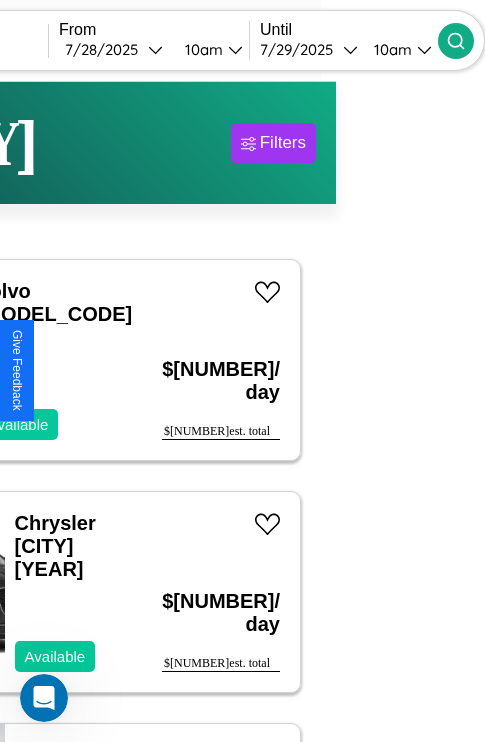 scroll, scrollTop: 49, scrollLeft: 103, axis: both 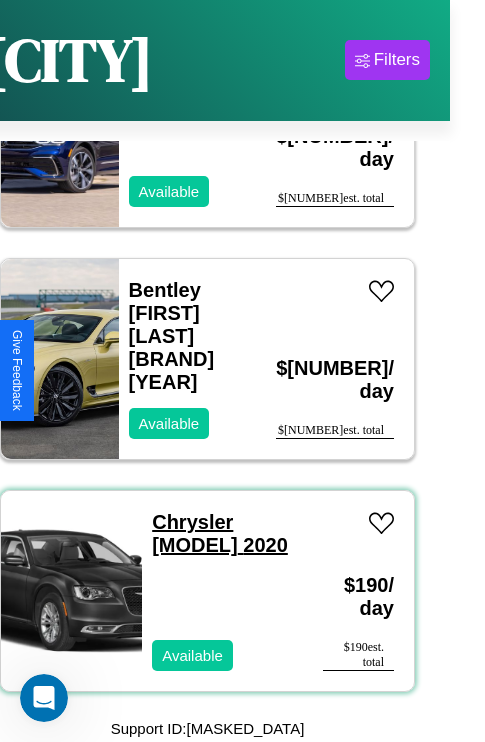 click on "Chrysler   Viper   2020" at bounding box center [220, 533] 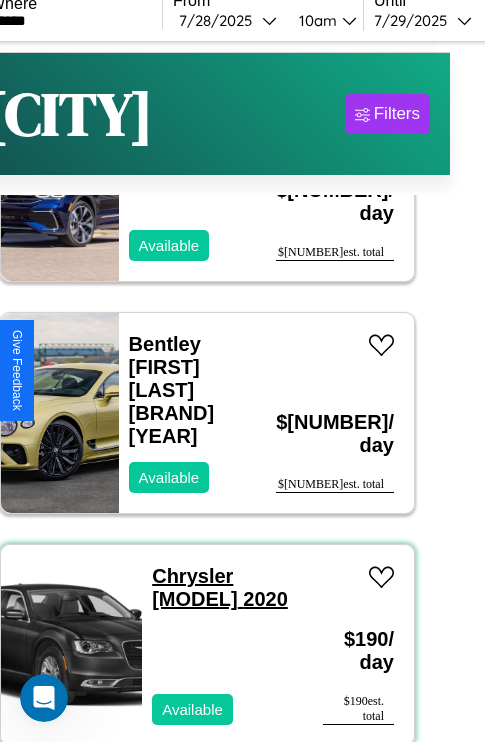 scroll, scrollTop: 0, scrollLeft: 35, axis: horizontal 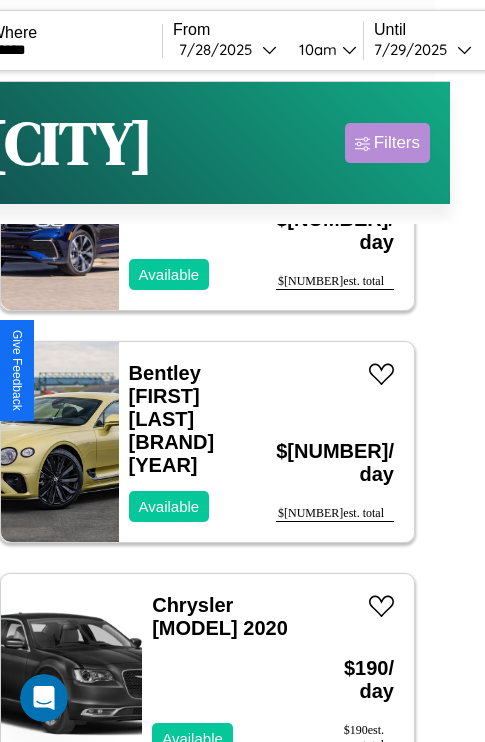click on "Filters" at bounding box center [397, 143] 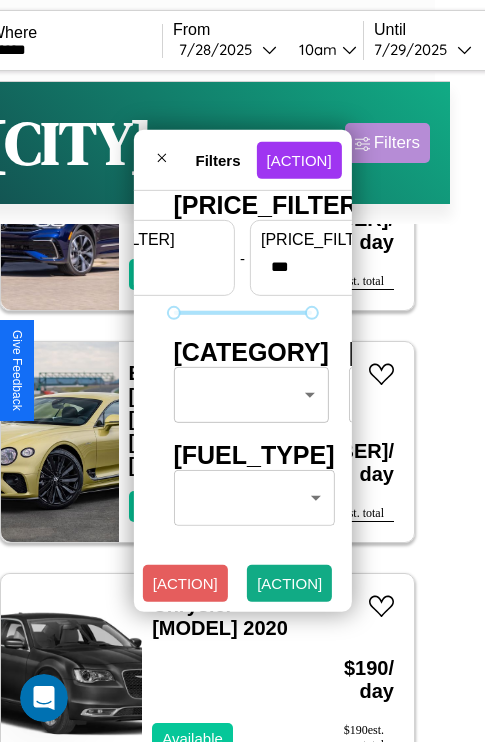 scroll, scrollTop: 162, scrollLeft: 63, axis: both 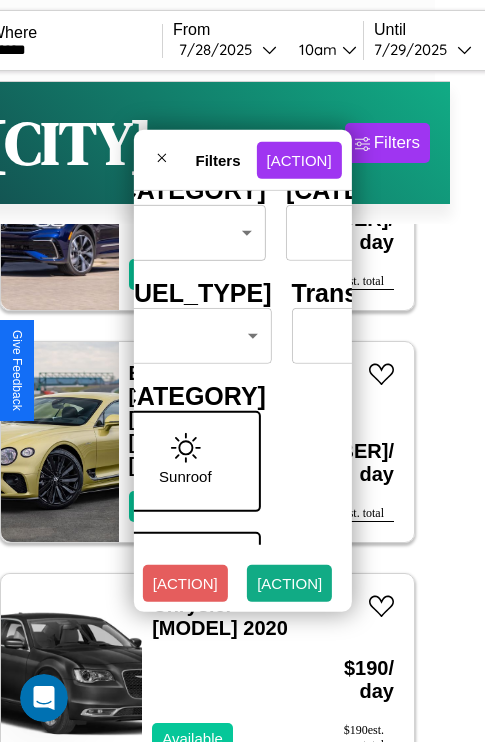 click on "CarGo Where ****** From 7 / 28 / 2025 10am Until 7 / 29 / 2025 10am Become a Host Login Sign Up Warsaw Filters 20  cars in this area These cars can be picked up in this city. Volvo   VN   2014 Available $ 90  / day $ 90  est. total Chrysler   Cordoba   2017 Available $ 150  / day $ 150  est. total Kia   Telluride   2014 Available $ 120  / day $ 120  est. total Ford   Aerostar   2020 Available $ 70  / day $ 70  est. total Lexus   HS   2019 Available $ 120  / day $ 120  est. total Subaru   XT6   2016 Available $ 130  / day $ 130  est. total Jaguar   XJ   2020 Available $ 60  / day $ 60  est. total Mazda   RX-7   2016 Available $ 180  / day $ 180  est. total Subaru   XT   2020 Unavailable $ 150  / day $ 150  est. total Kia   EV9   2018 Available $ 80  / day $ 80  est. total Honda   VFR800F   2016 Available $ 50  / day $ 50  est. total BMW   R 1250 RT   2014 Available $ 130  / day $ 130  est. total Ferrari   12Cilindri   2020 Available $ 140  / day $ 140  est. total Buick   Terraza   2016 Available $ 160  / day $" at bounding box center (207, 412) 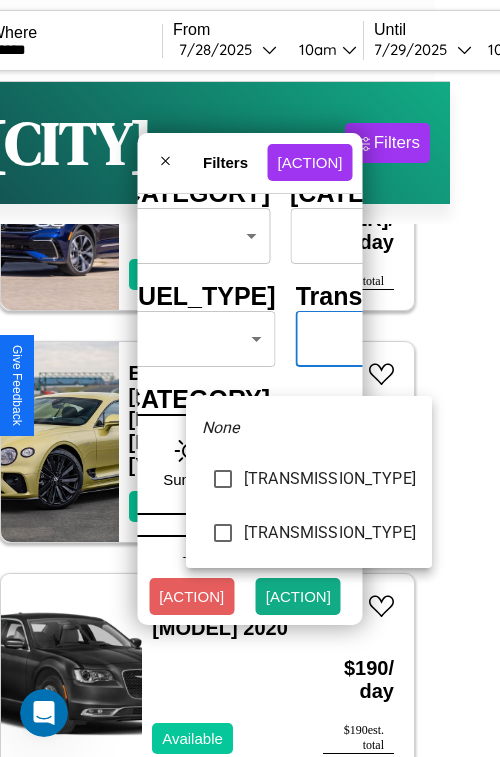 type on "*********" 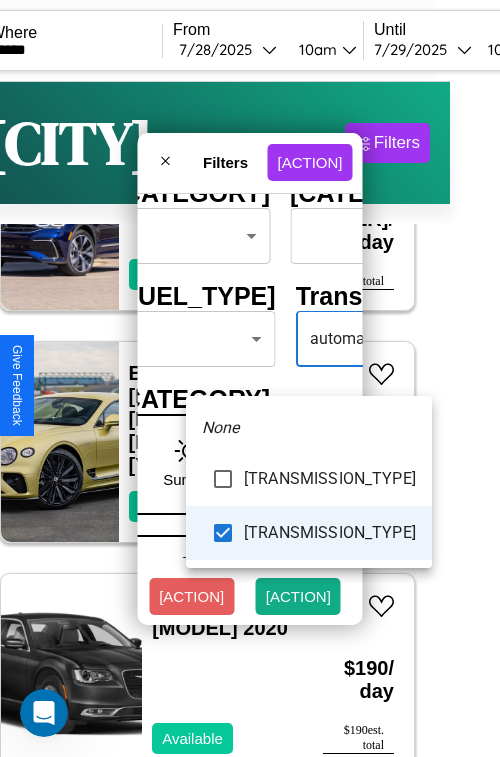 click at bounding box center (250, 378) 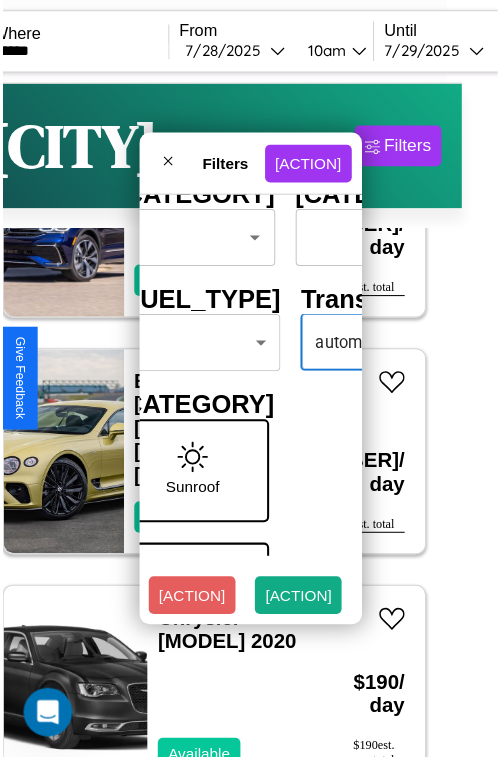 scroll, scrollTop: 59, scrollLeft: 40, axis: both 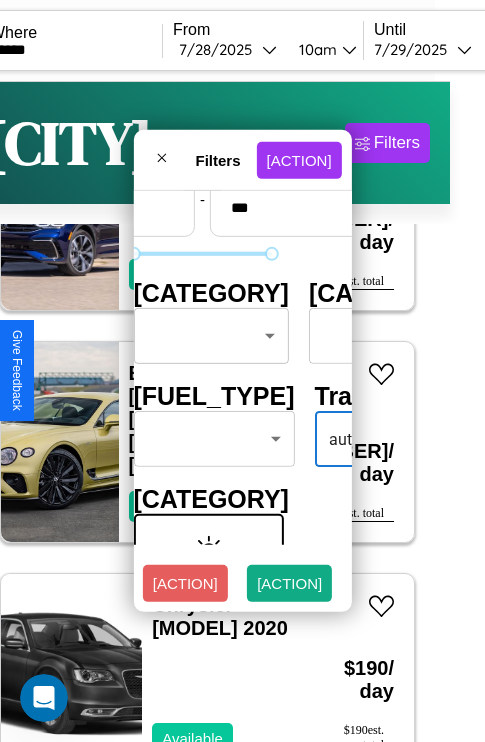 click on "CarGo Where ****** From 7 / 28 / 2025 10am Until 7 / 29 / 2025 10am Become a Host Login Sign Up Warsaw Filters 20  cars in this area These cars can be picked up in this city. Volvo   VN   2014 Available $ 90  / day $ 90  est. total Chrysler   Cordoba   2017 Available $ 150  / day $ 150  est. total Kia   Telluride   2014 Available $ 120  / day $ 120  est. total Ford   Aerostar   2020 Available $ 70  / day $ 70  est. total Lexus   HS   2019 Available $ 120  / day $ 120  est. total Subaru   XT6   2016 Available $ 130  / day $ 130  est. total Jaguar   XJ   2020 Available $ 60  / day $ 60  est. total Mazda   RX-7   2016 Available $ 180  / day $ 180  est. total Subaru   XT   2020 Unavailable $ 150  / day $ 150  est. total Kia   EV9   2018 Available $ 80  / day $ 80  est. total Honda   VFR800F   2016 Available $ 50  / day $ 50  est. total BMW   R 1250 RT   2014 Available $ 130  / day $ 130  est. total Ferrari   12Cilindri   2020 Available $ 140  / day $ 140  est. total Buick   Terraza   2016 Available $ 160  / day $" at bounding box center (207, 412) 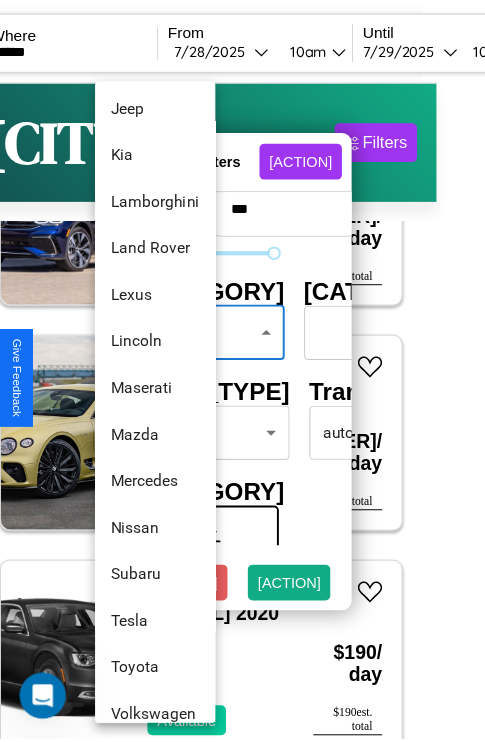 scroll, scrollTop: 1083, scrollLeft: 0, axis: vertical 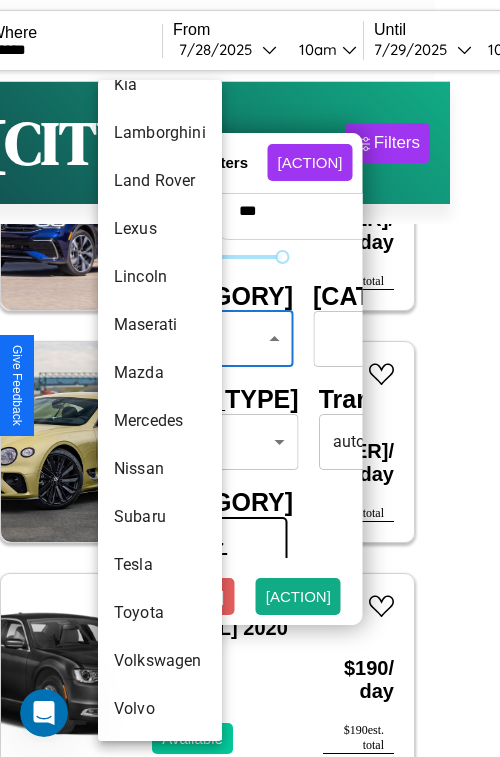 click on "Volkswagen" at bounding box center (160, 661) 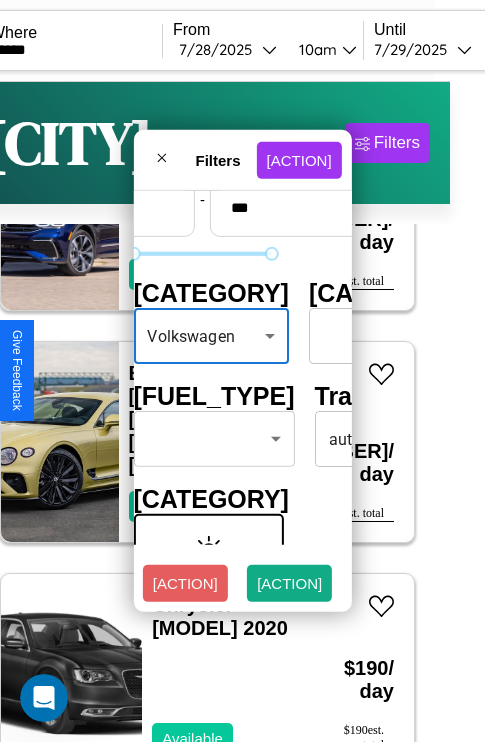 scroll, scrollTop: 162, scrollLeft: 40, axis: both 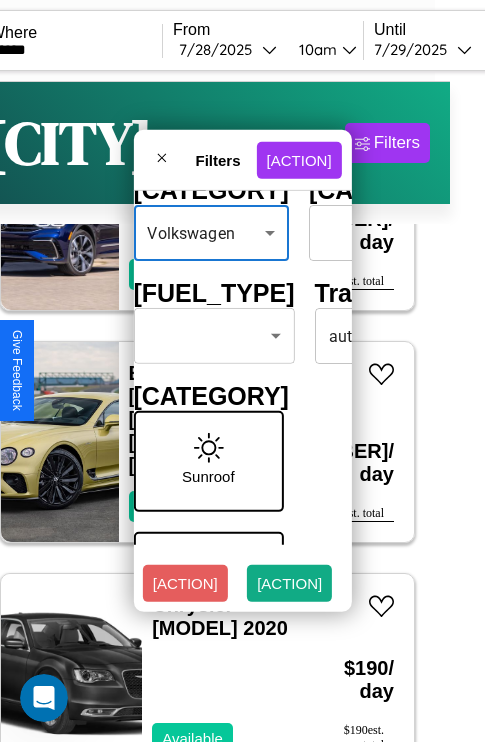 click on "CarGo Where ****** From 7 / 28 / 2025 10am Until 7 / 29 / 2025 10am Become a Host Login Sign Up Warsaw Filters 20  cars in this area These cars can be picked up in this city. Volvo   VN   2014 Available $ 90  / day $ 90  est. total Chrysler   Cordoba   2017 Available $ 150  / day $ 150  est. total Kia   Telluride   2014 Available $ 120  / day $ 120  est. total Ford   Aerostar   2020 Available $ 70  / day $ 70  est. total Lexus   HS   2019 Available $ 120  / day $ 120  est. total Subaru   XT6   2016 Available $ 130  / day $ 130  est. total Jaguar   XJ   2020 Available $ 60  / day $ 60  est. total Mazda   RX-7   2016 Available $ 180  / day $ 180  est. total Subaru   XT   2020 Unavailable $ 150  / day $ 150  est. total Kia   EV9   2018 Available $ 80  / day $ 80  est. total Honda   VFR800F   2016 Available $ 50  / day $ 50  est. total BMW   R 1250 RT   2014 Available $ 130  / day $ 130  est. total Ferrari   12Cilindri   2020 Available $ 140  / day $ 140  est. total Buick   Terraza   2016 Available $ 160  / day $" at bounding box center (207, 412) 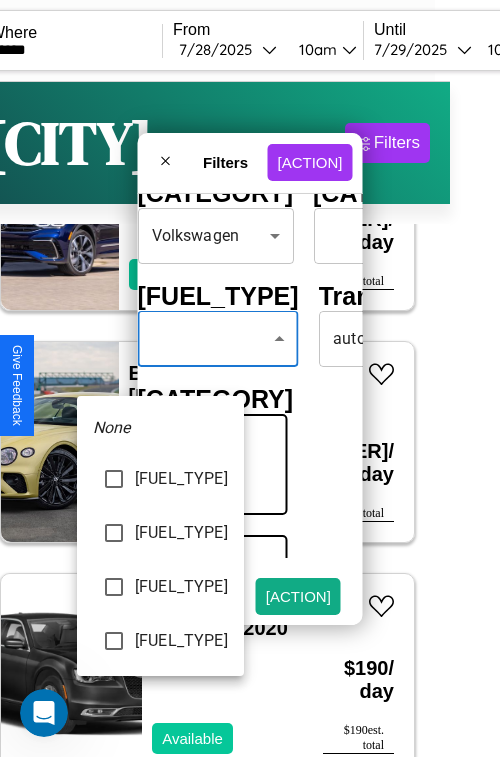 type on "***" 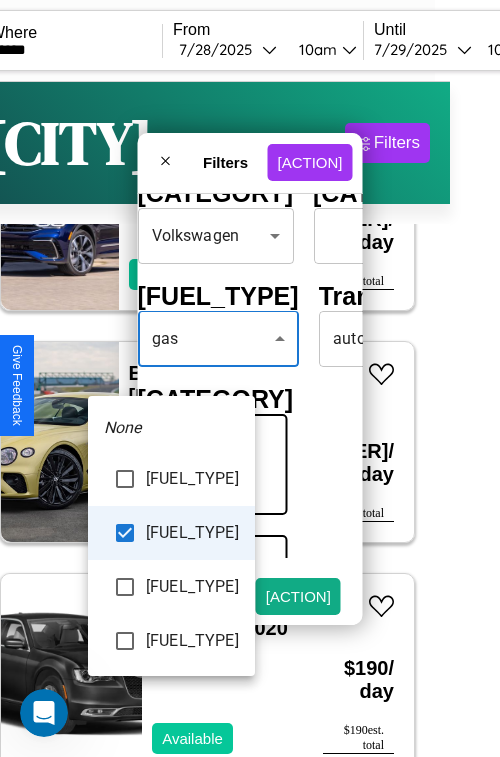 click at bounding box center [250, 378] 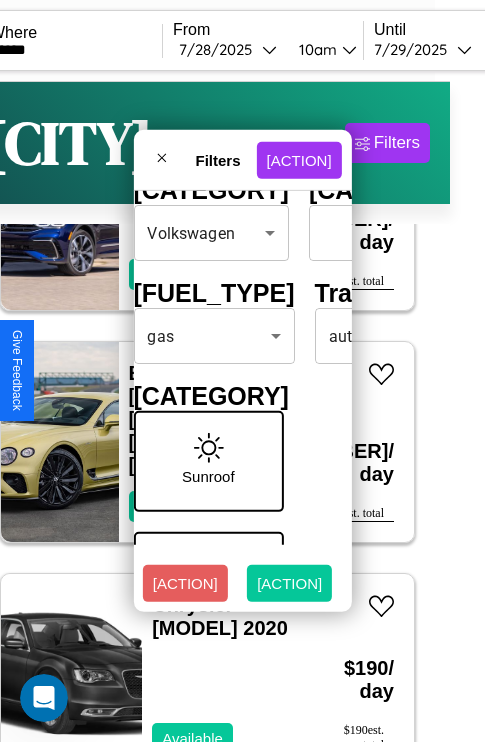 click on "Apply" at bounding box center [289, 583] 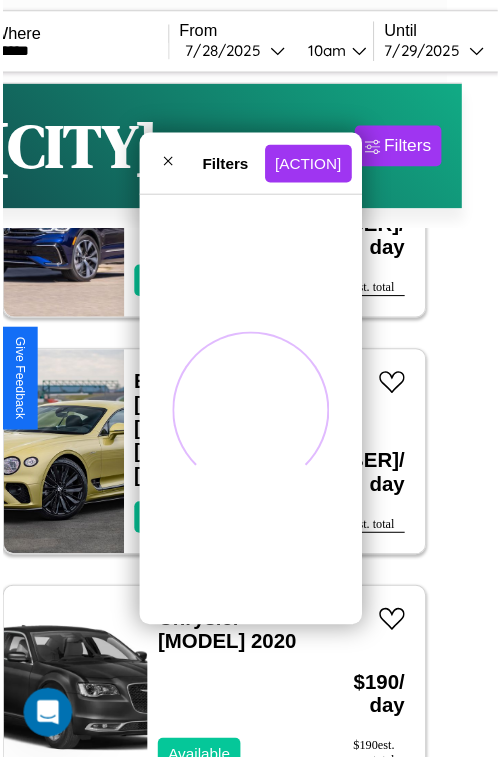 scroll, scrollTop: 0, scrollLeft: 0, axis: both 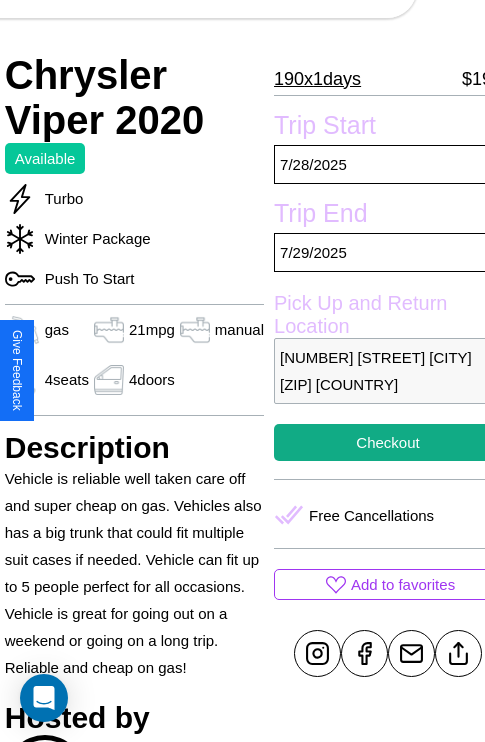 click on "[NUMBER] [STREET]  [CITY]  [ZIP] [COUNTRY]" at bounding box center [388, 371] 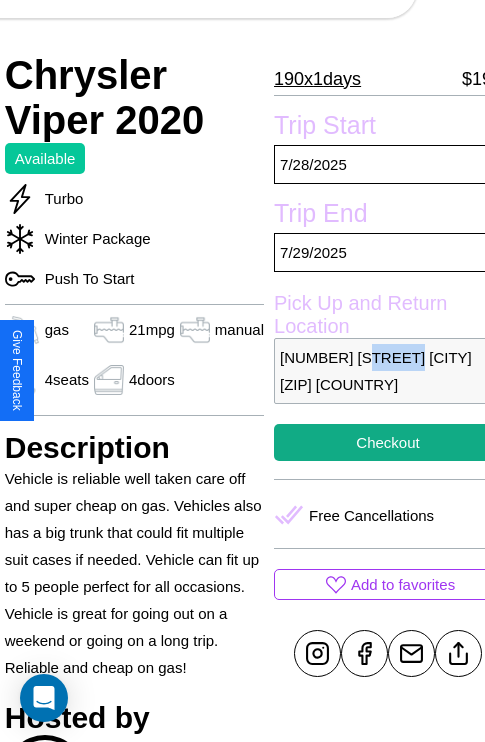 click on "[NUMBER] [STREET]  [CITY]  [ZIP] [COUNTRY]" at bounding box center (388, 371) 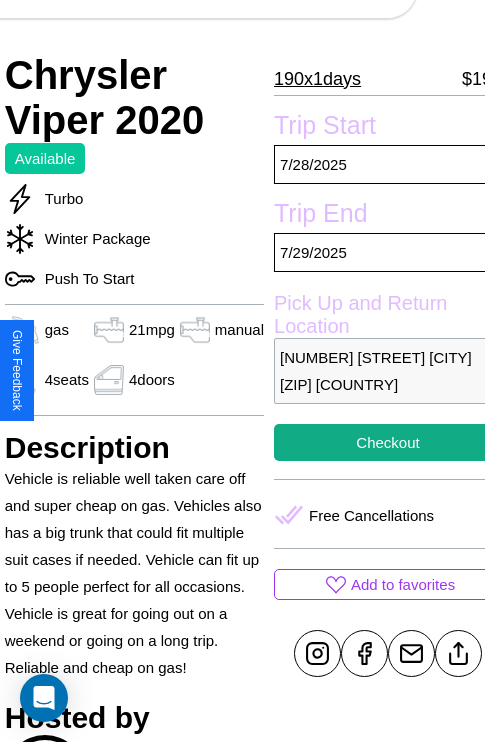 click on "[NUMBER] [STREET]  [CITY]  [ZIP] [COUNTRY]" at bounding box center [388, 371] 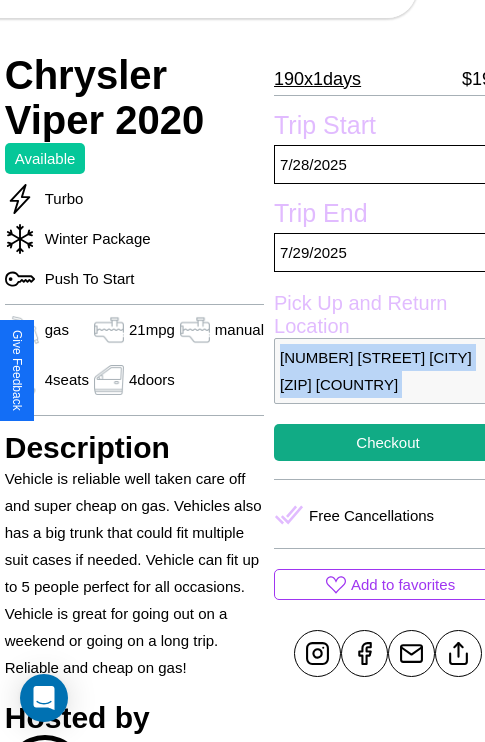 click on "[NUMBER] [STREET]  [CITY]  [ZIP] [COUNTRY]" at bounding box center [388, 371] 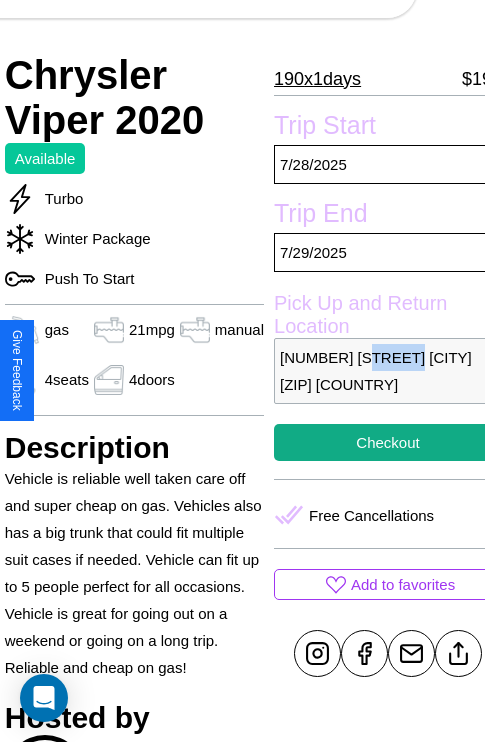 click on "[NUMBER] [STREET]  [CITY]  [ZIP] [COUNTRY]" at bounding box center [388, 371] 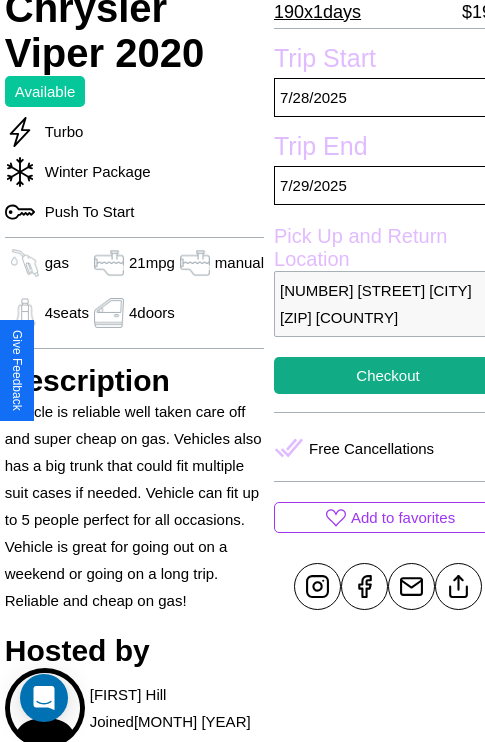scroll, scrollTop: 499, scrollLeft: 68, axis: both 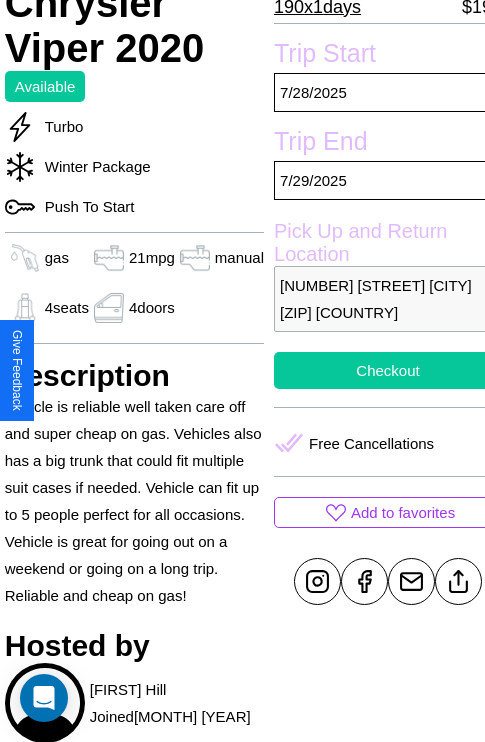 click on "Checkout" at bounding box center (388, 370) 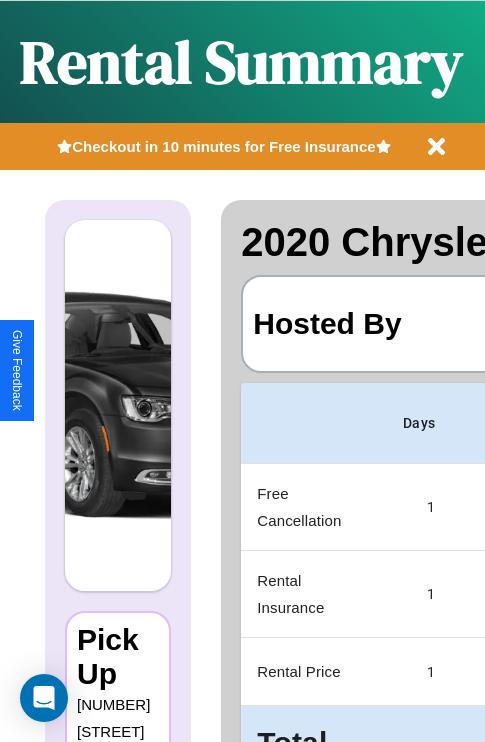 scroll, scrollTop: 0, scrollLeft: 378, axis: horizontal 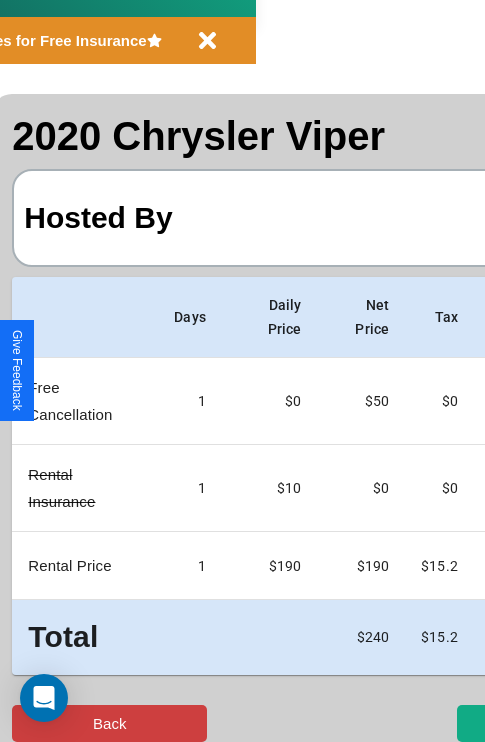 click on "Back" at bounding box center (109, 723) 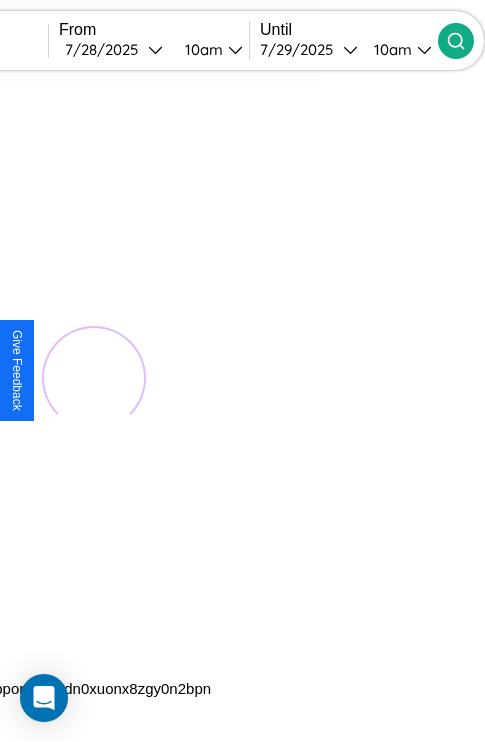 scroll, scrollTop: 0, scrollLeft: 0, axis: both 